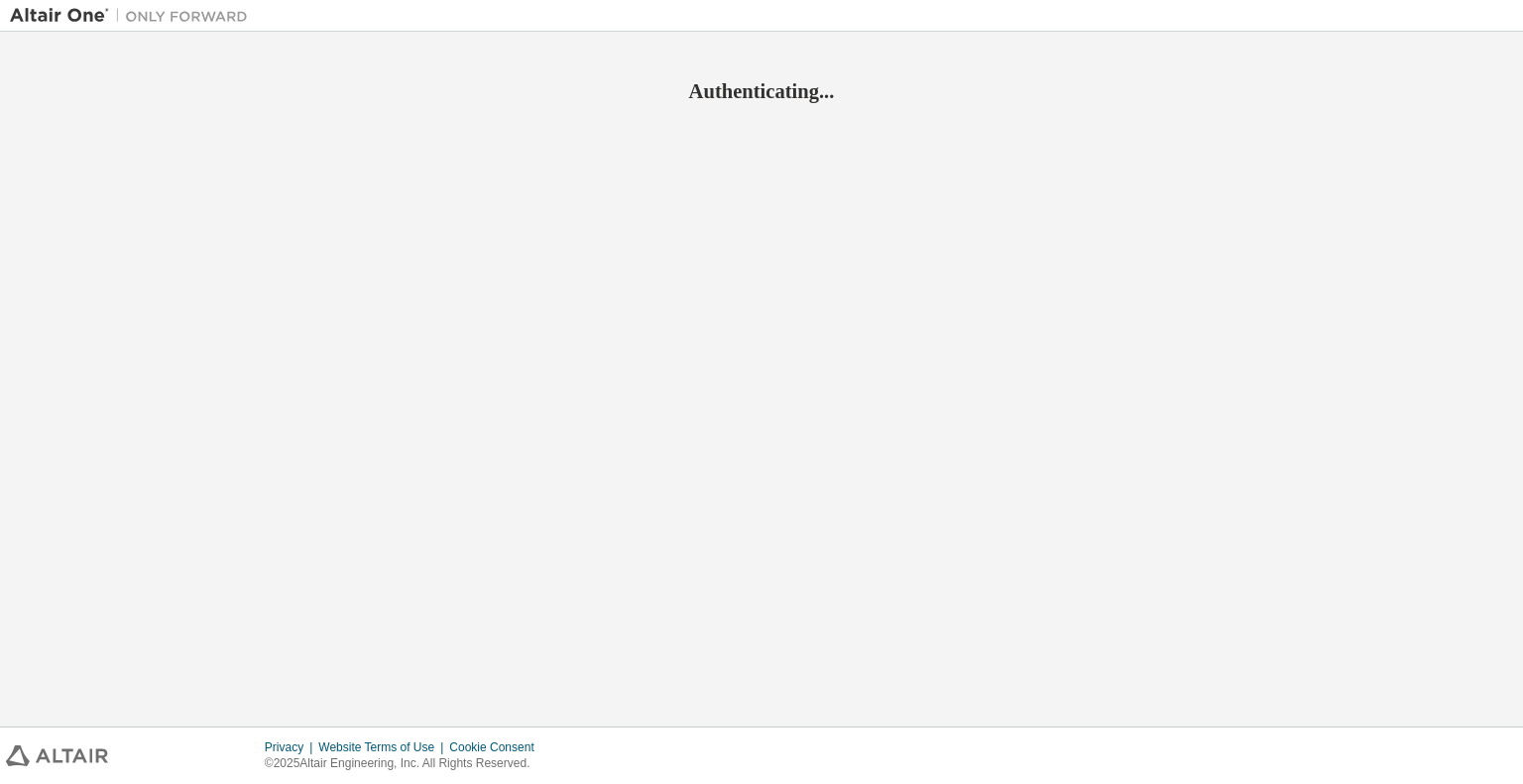 scroll, scrollTop: 0, scrollLeft: 0, axis: both 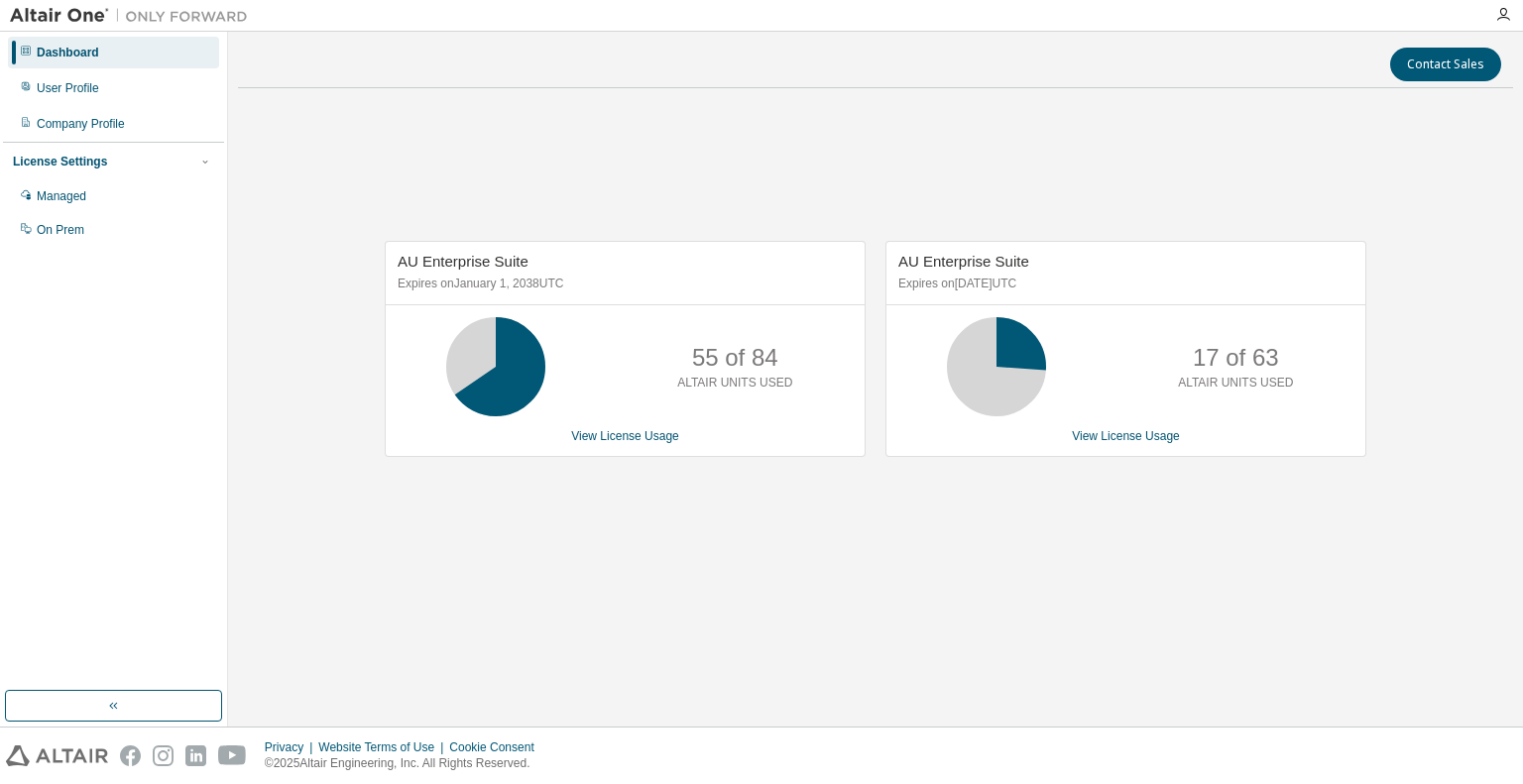 click on "AU Enterprise Suite Expires on  January 1, 2038  UTC  55 of 84 ALTAIR UNITS USED View License Usage AU Enterprise Suite Expires on  November 15, 2025  UTC  17 of 63 ALTAIR UNITS USED View License Usage" at bounding box center (876, 359) 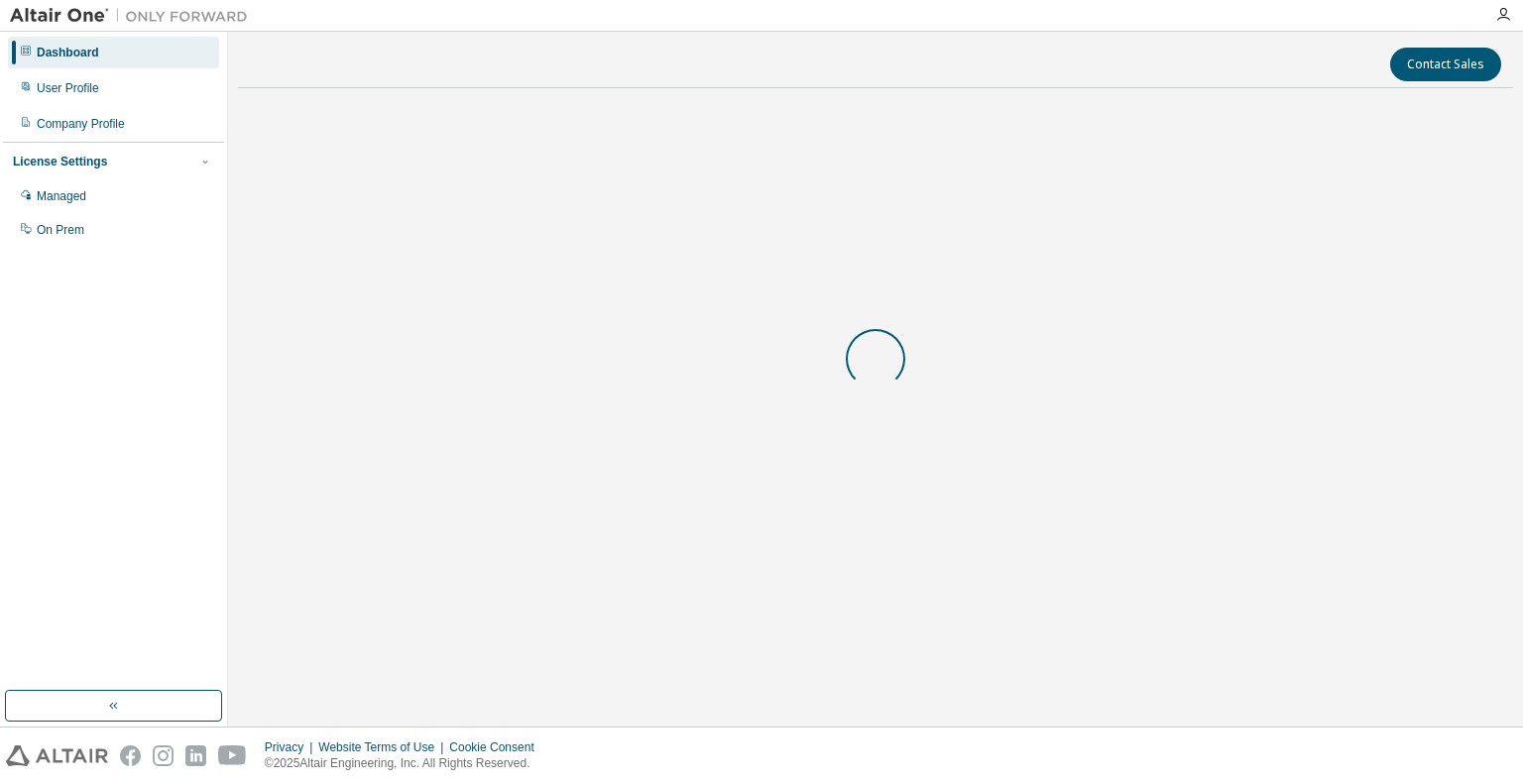 scroll, scrollTop: 0, scrollLeft: 0, axis: both 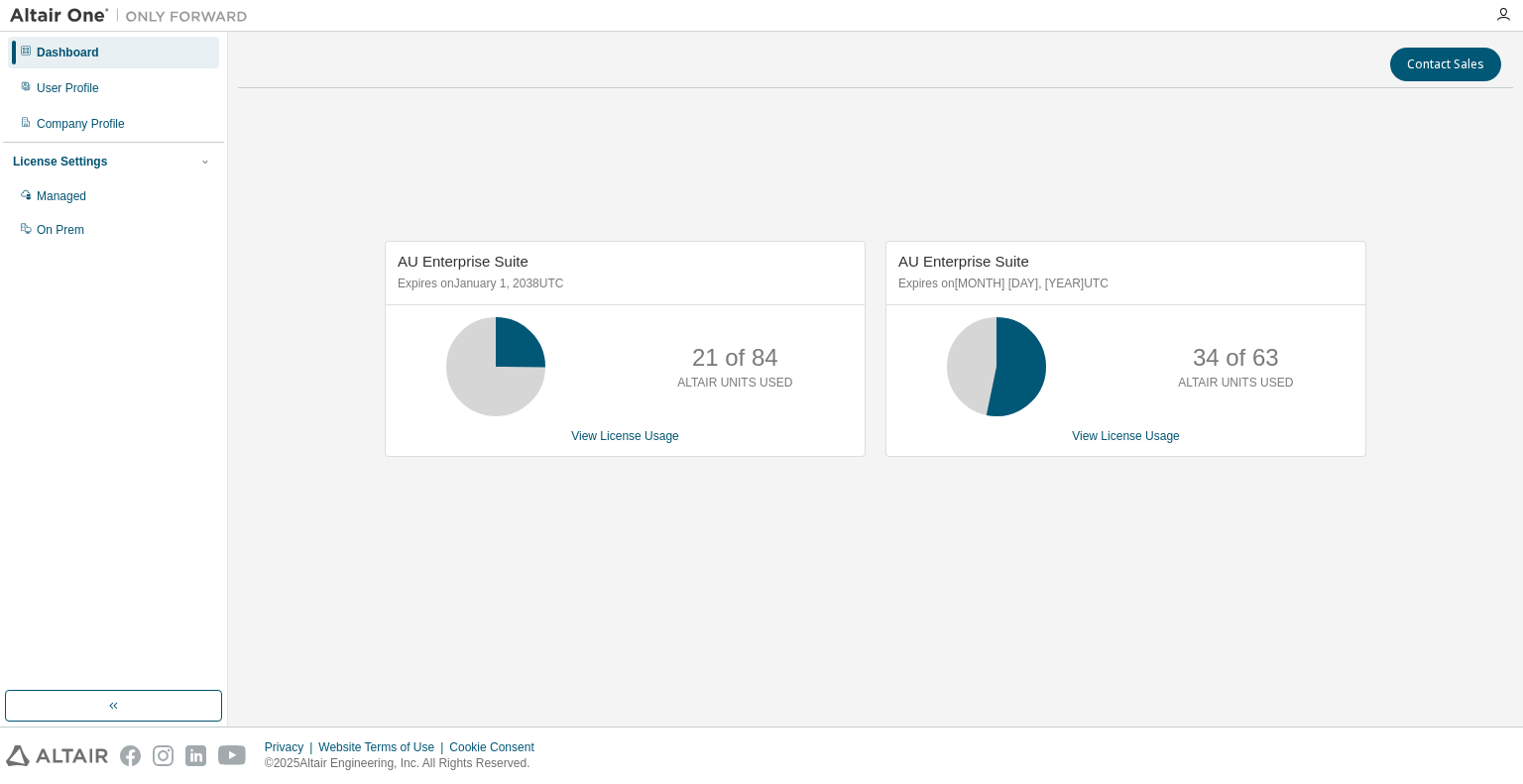 click on "AU Enterprise Suite Expires on  January 1, 2038  UTC  21 of 84 ALTAIR UNITS USED View License Usage AU Enterprise Suite Expires on  November 15, 2025  UTC  34 of 63 ALTAIR UNITS USED View License Usage" at bounding box center (876, 359) 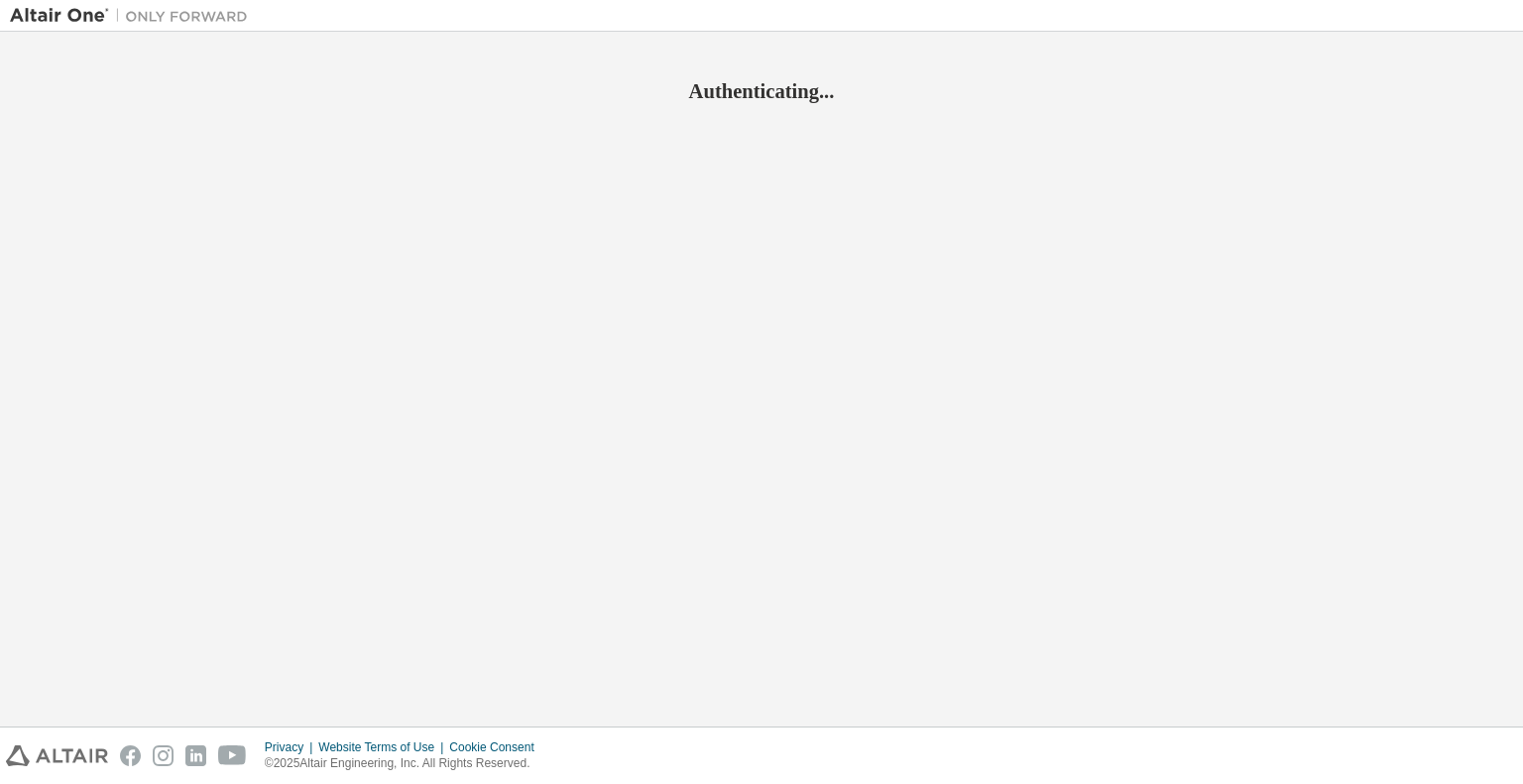 scroll, scrollTop: 0, scrollLeft: 0, axis: both 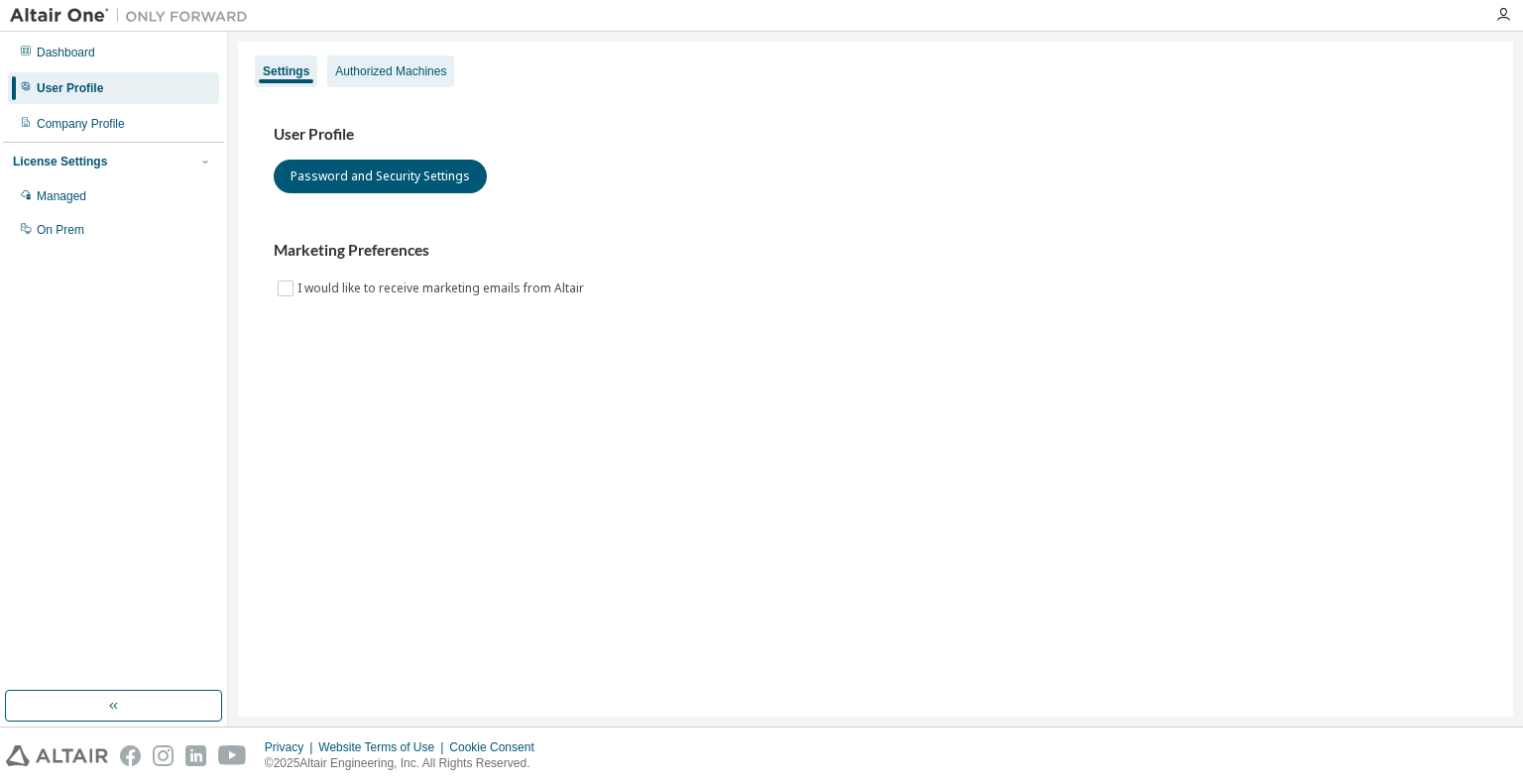 click on "Authorized Machines" at bounding box center (391, 71) 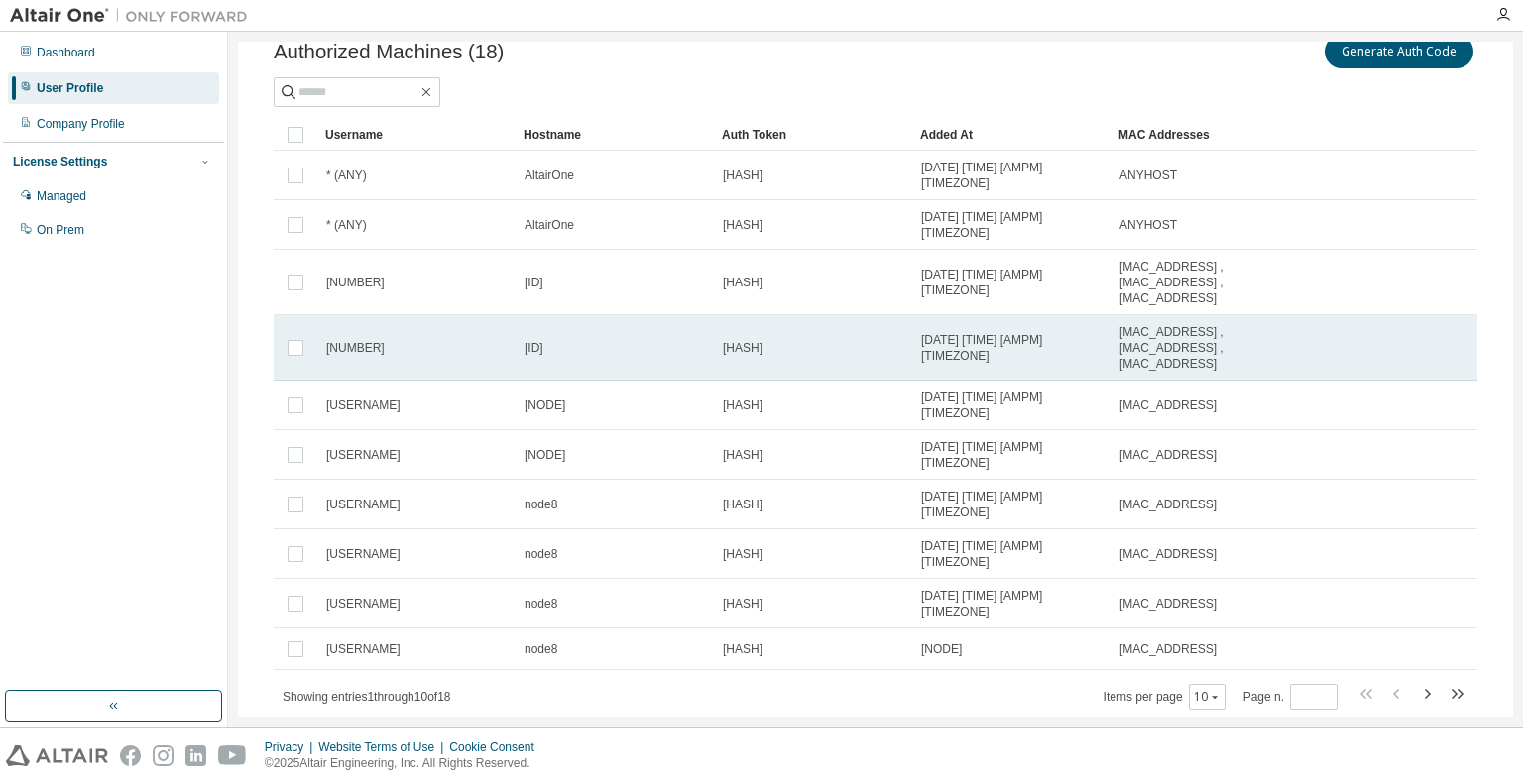 scroll, scrollTop: 0, scrollLeft: 0, axis: both 